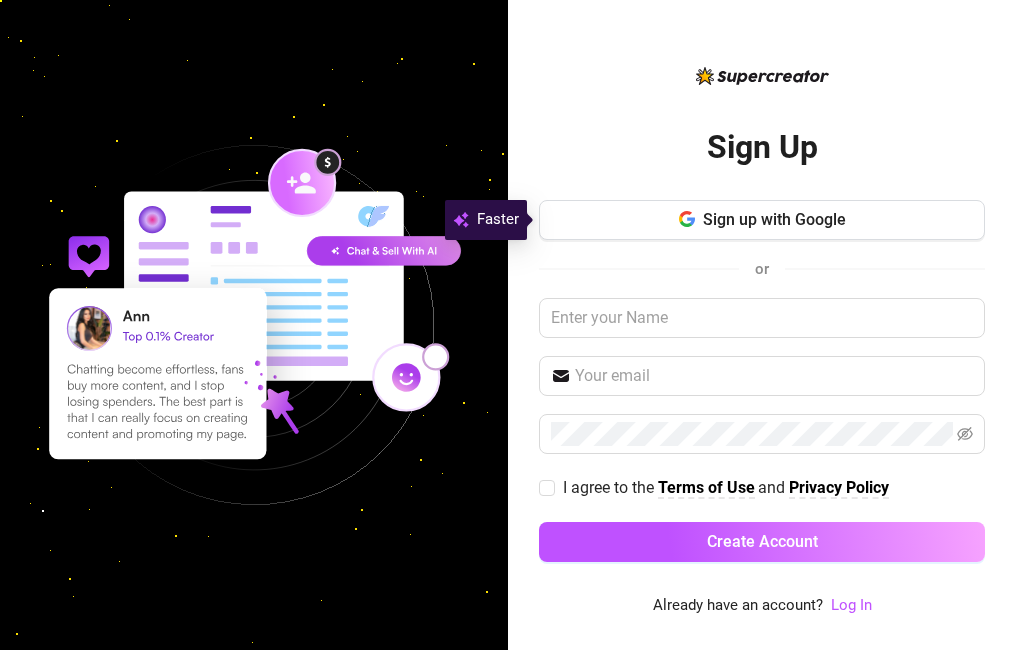 scroll, scrollTop: 0, scrollLeft: 0, axis: both 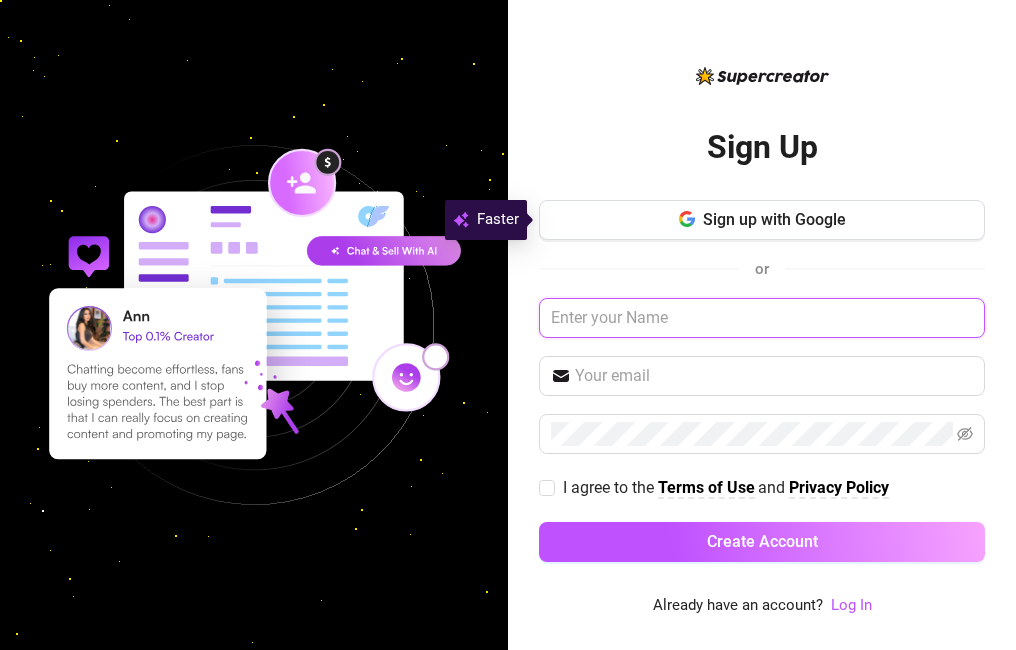 click at bounding box center (762, 318) 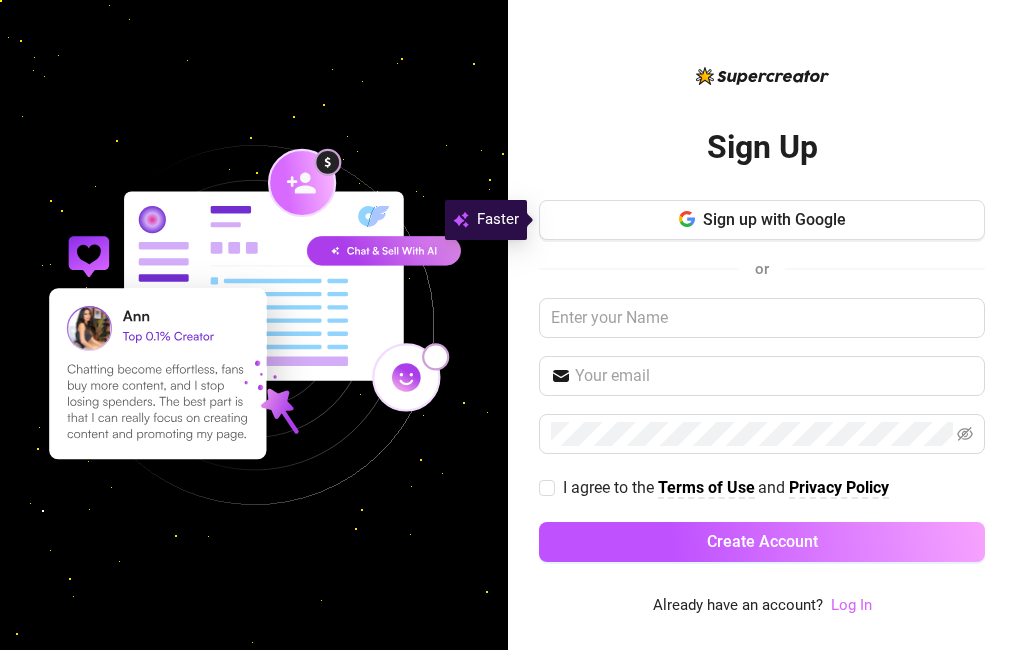 click on "Log In" at bounding box center (851, 605) 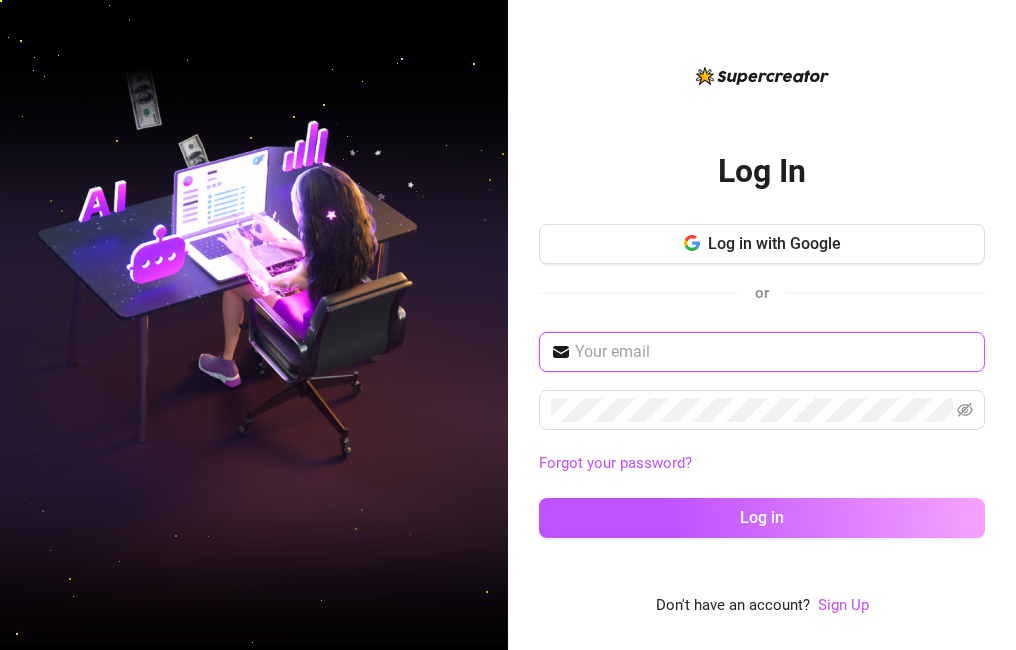click at bounding box center (774, 352) 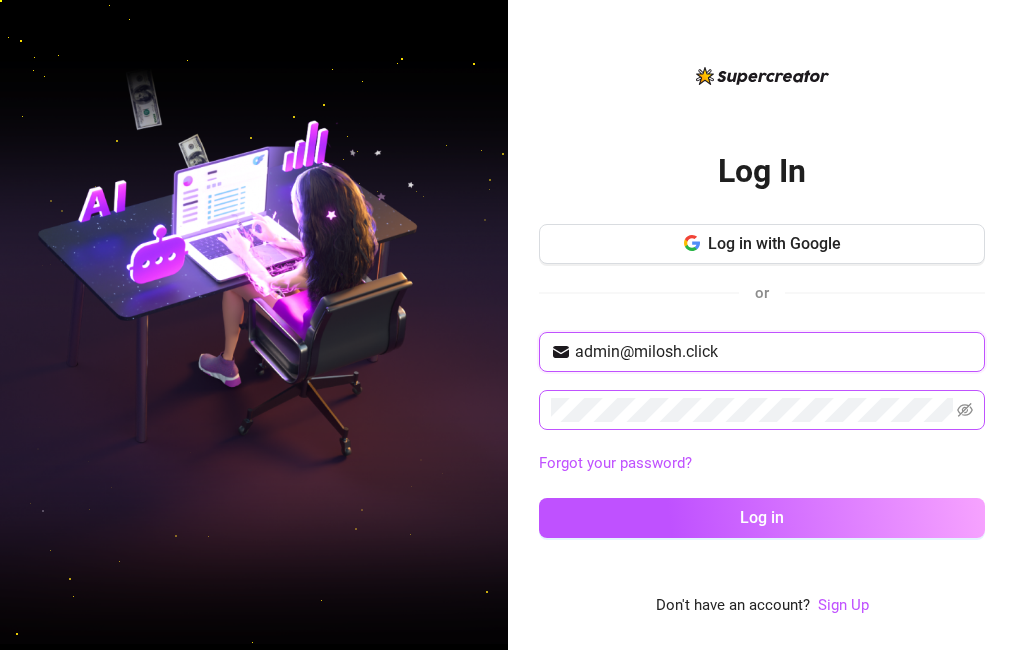 type on "admin@milosh.click" 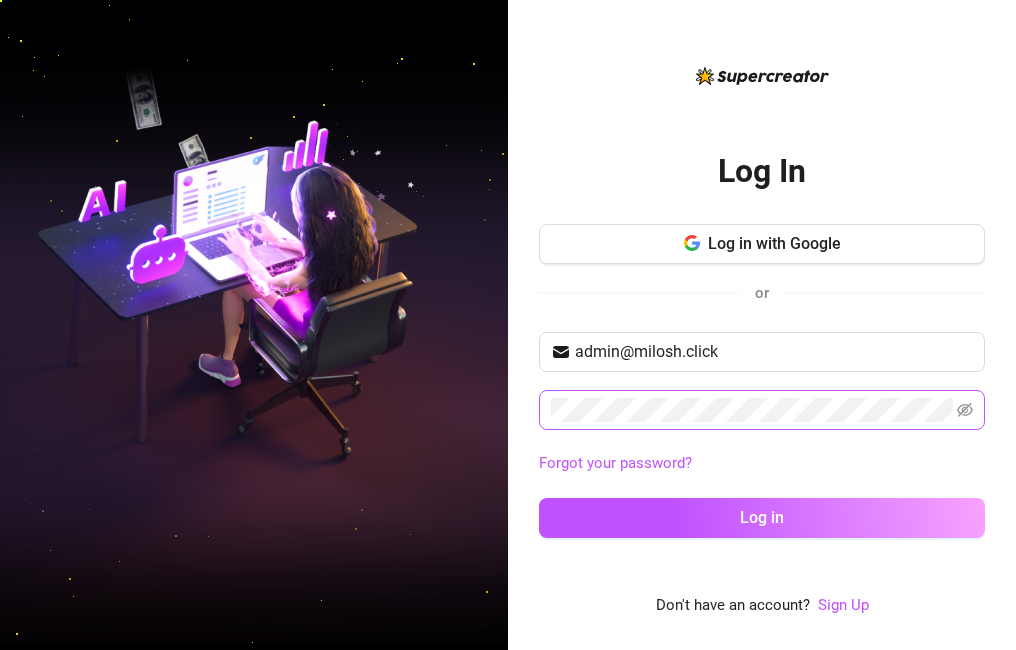 click at bounding box center (762, 410) 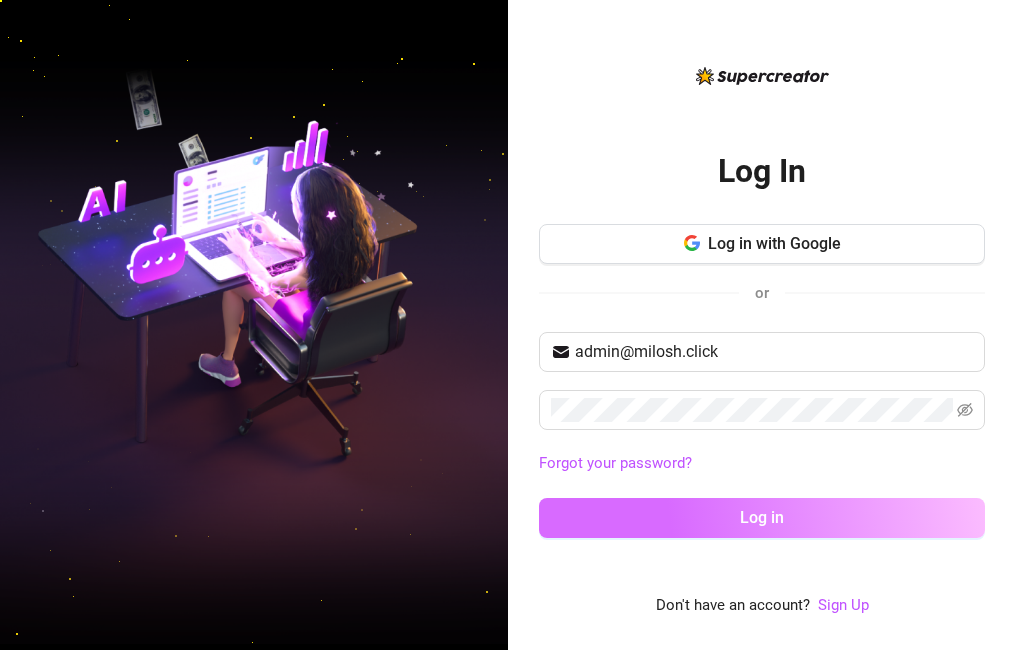 click on "Log in" at bounding box center (762, 517) 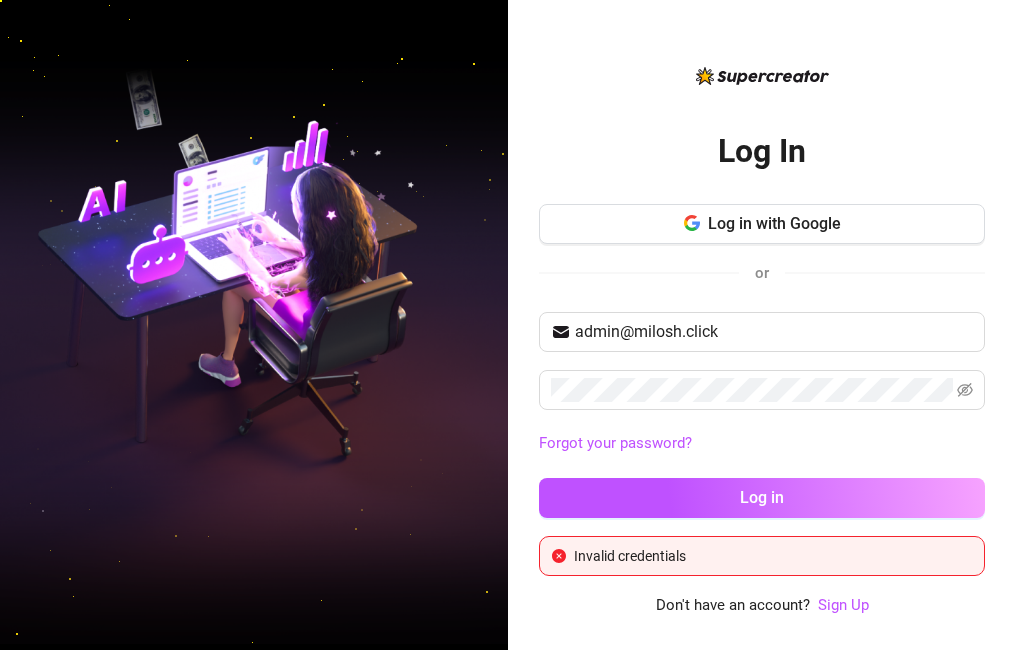 type 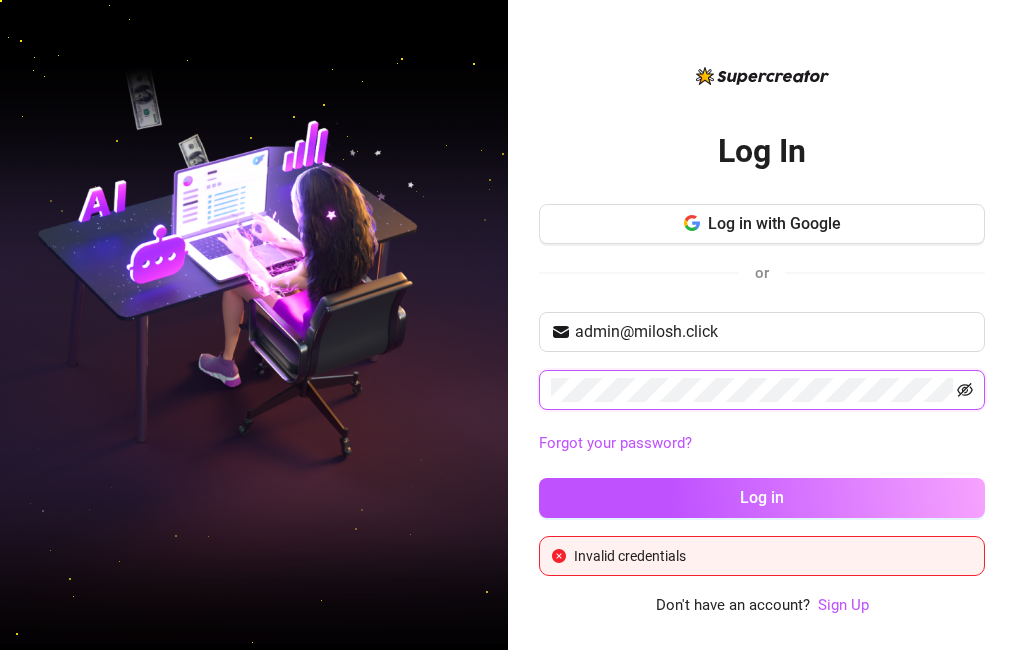 click 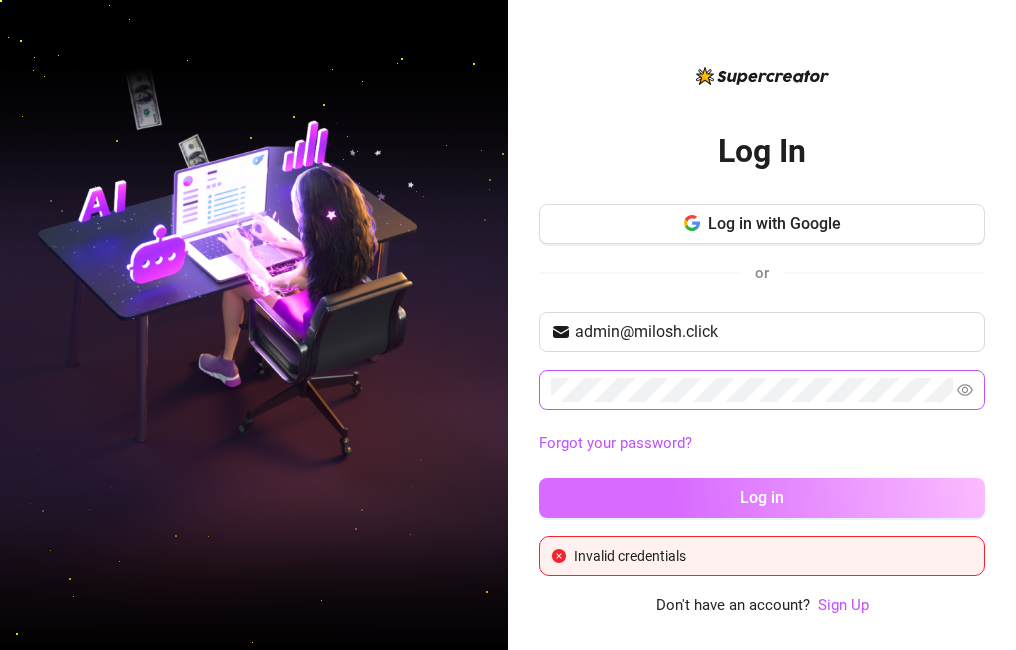 click on "Log in" at bounding box center [762, 498] 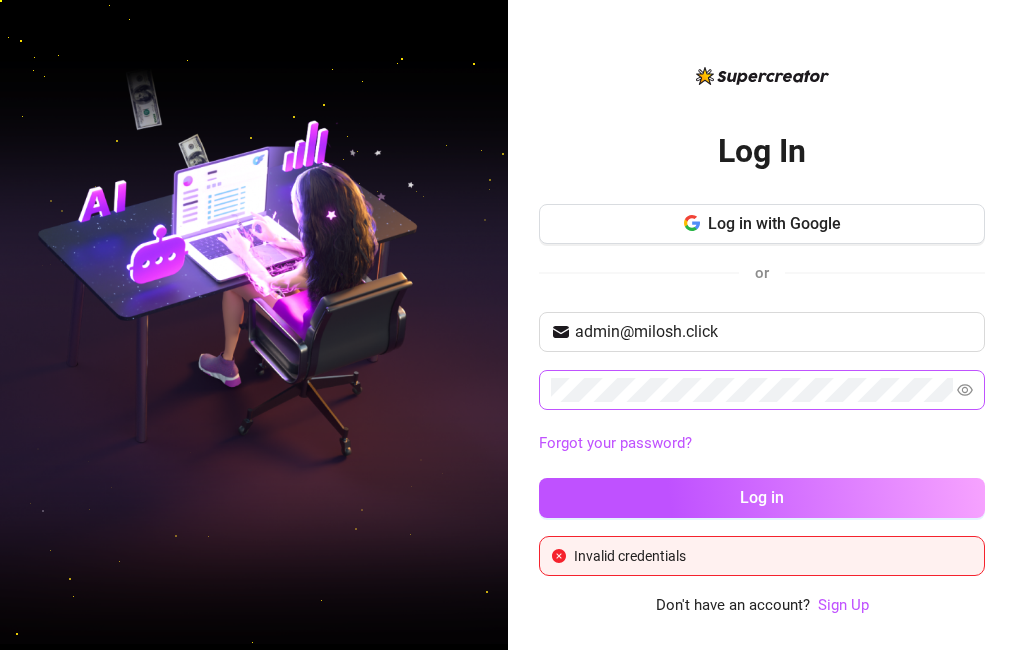 click at bounding box center [762, 390] 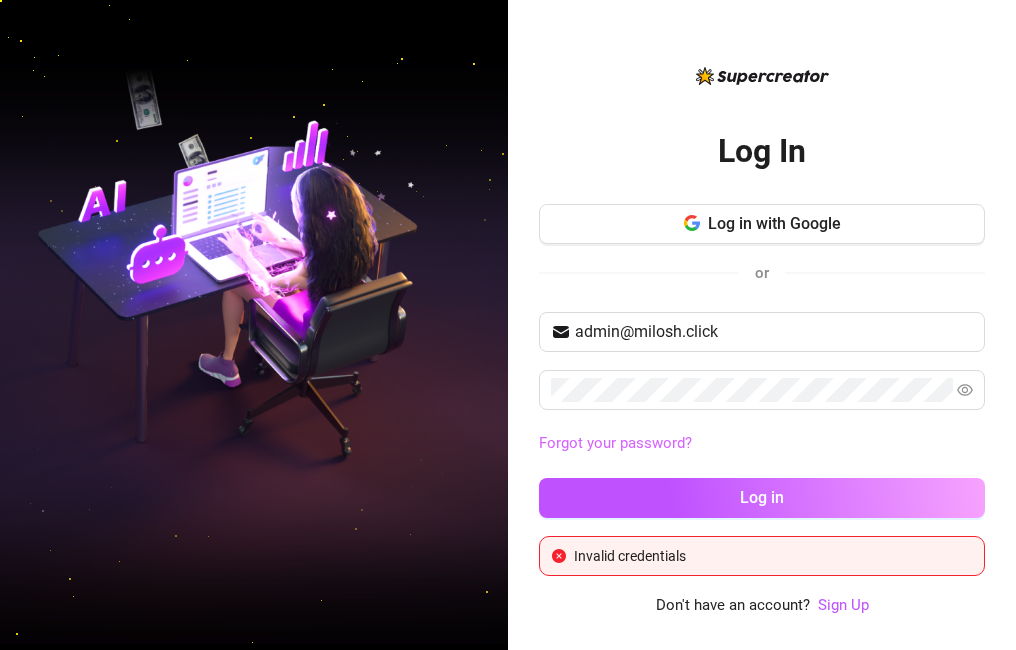 click on "Forgot your password?" at bounding box center (615, 443) 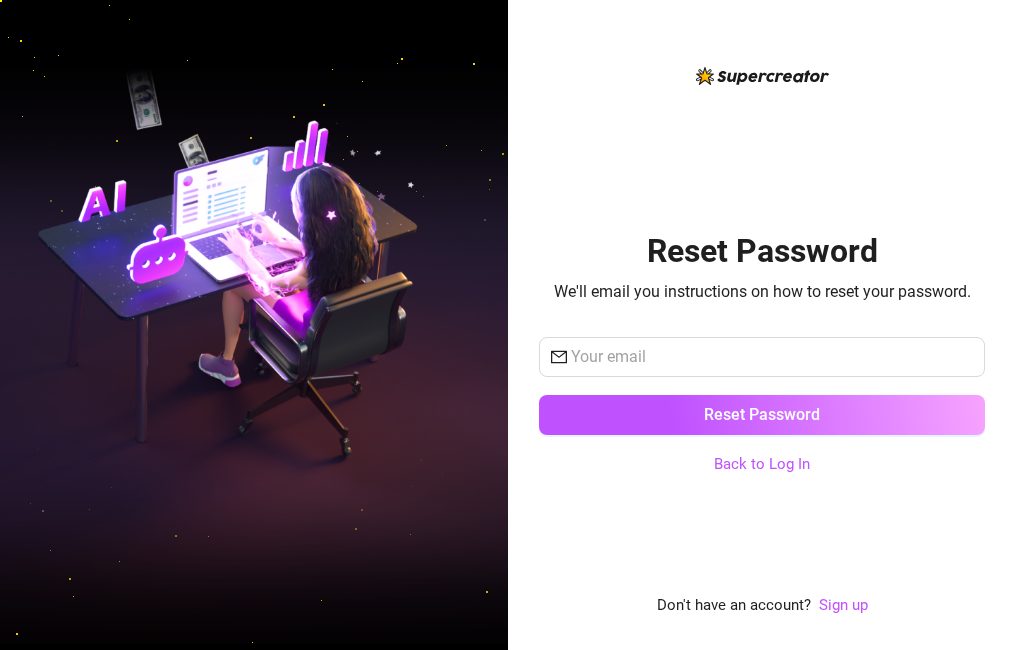 click on "Reset Password" at bounding box center [762, 395] 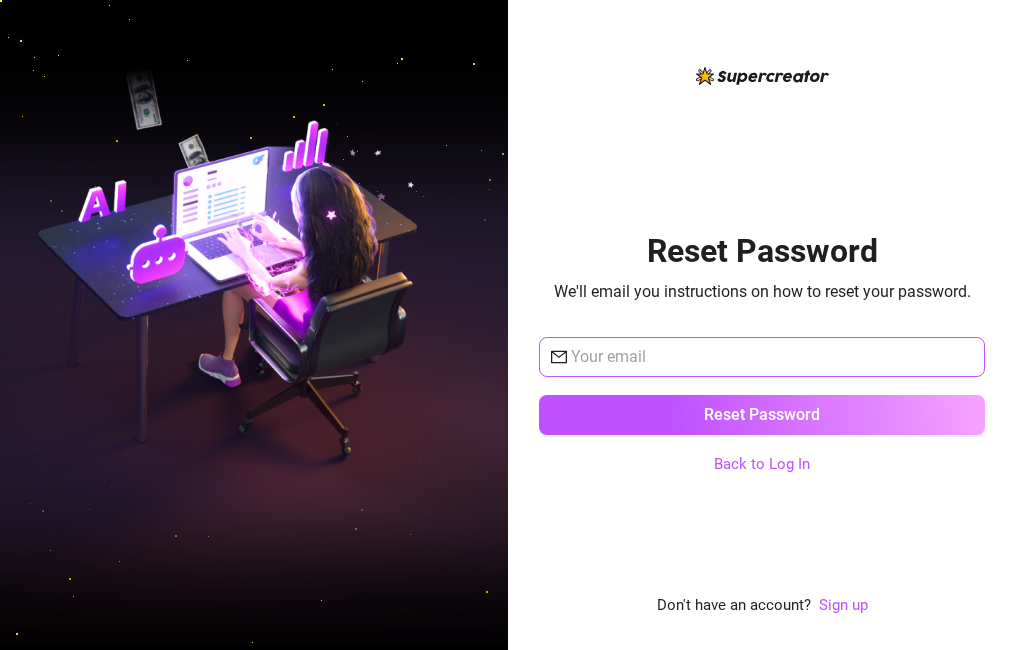 click at bounding box center [762, 357] 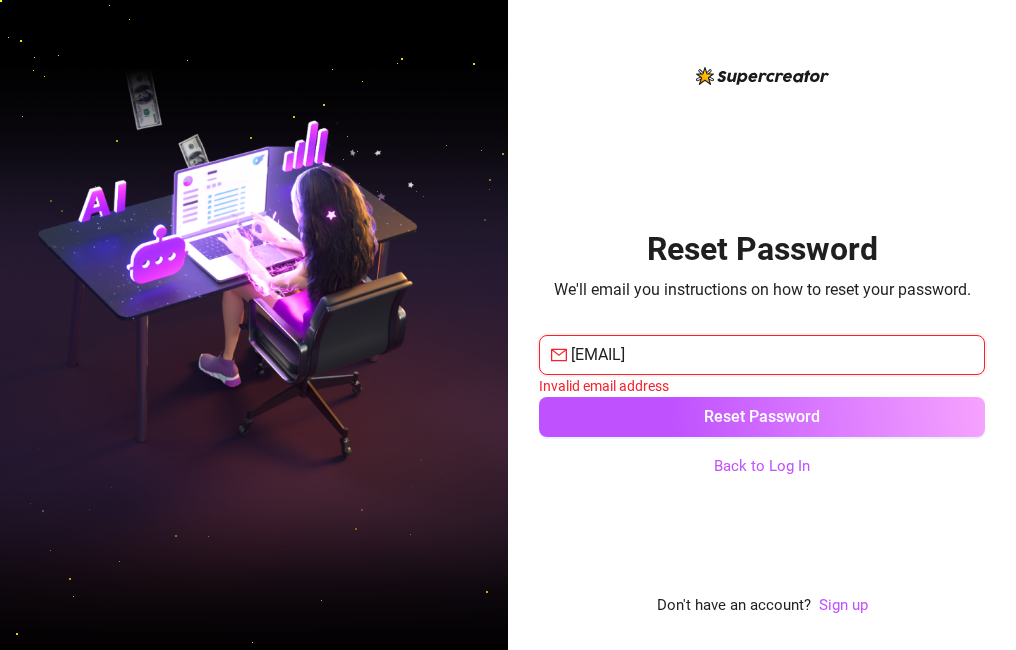 type on "admin@milosh.click" 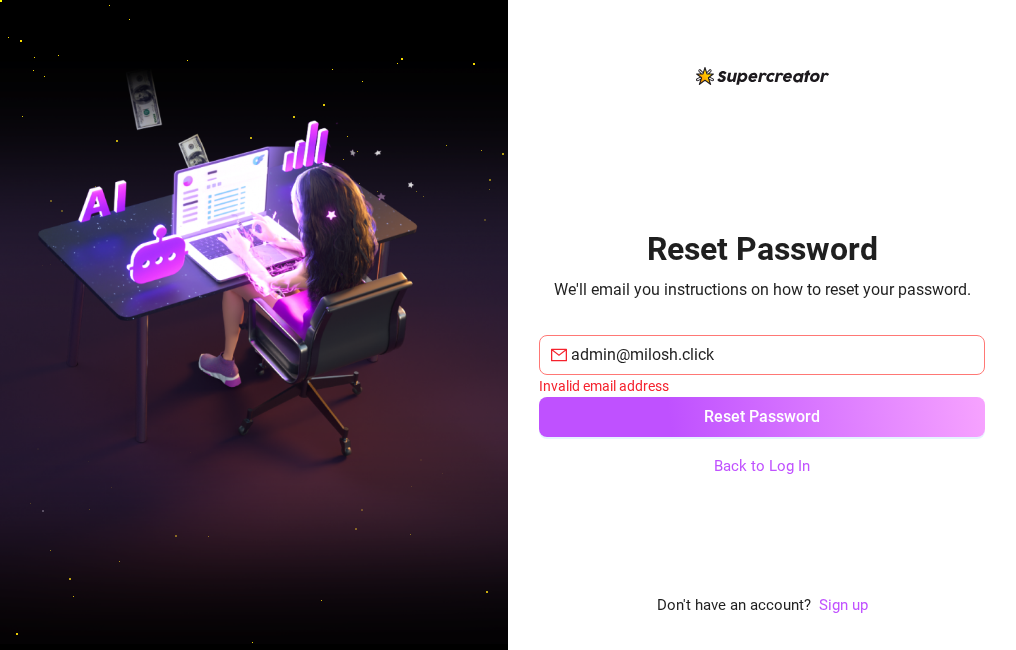 type 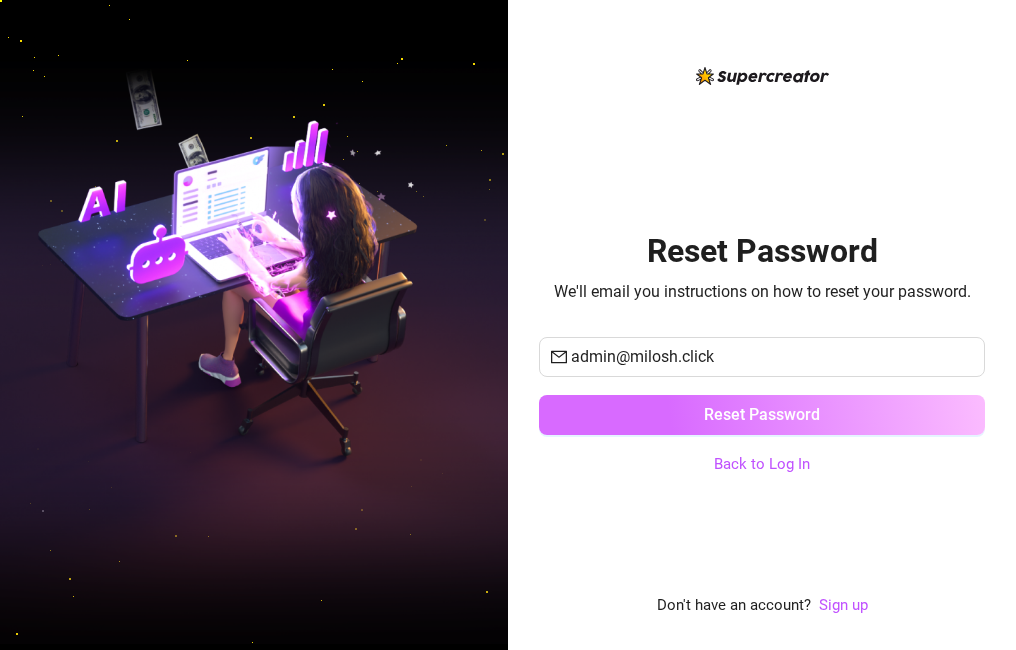 click on "Reset Password" at bounding box center [762, 415] 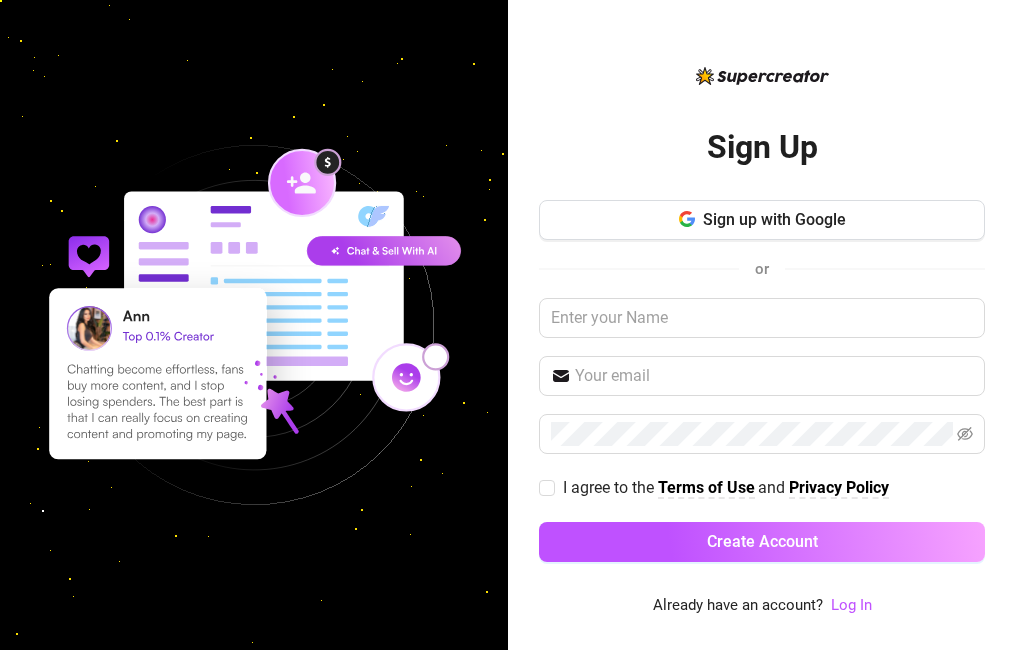 scroll, scrollTop: 0, scrollLeft: 0, axis: both 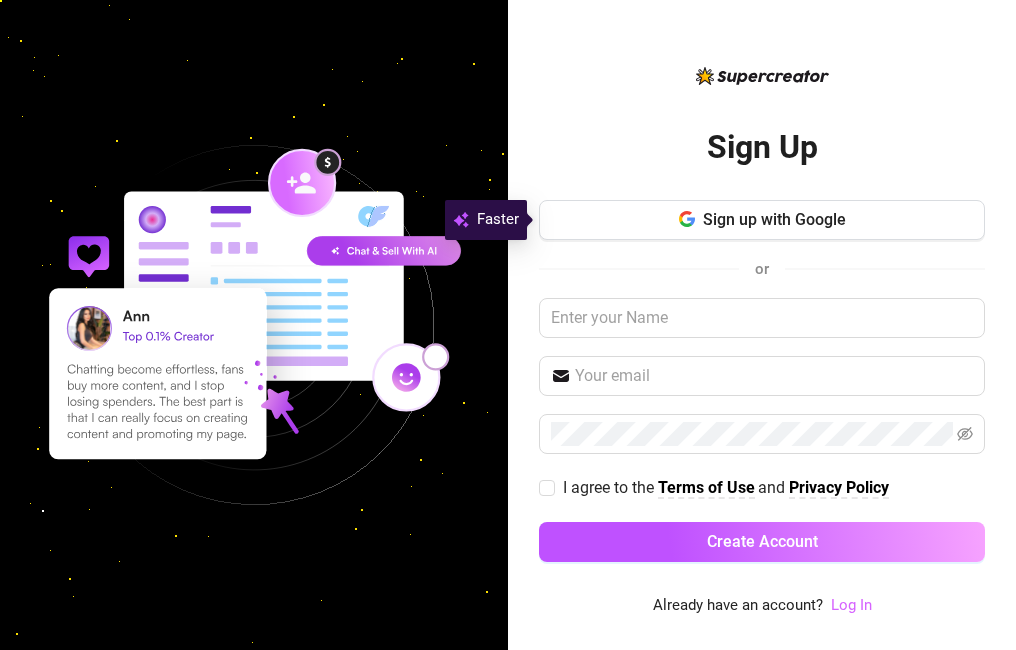 click on "Log In" at bounding box center (851, 605) 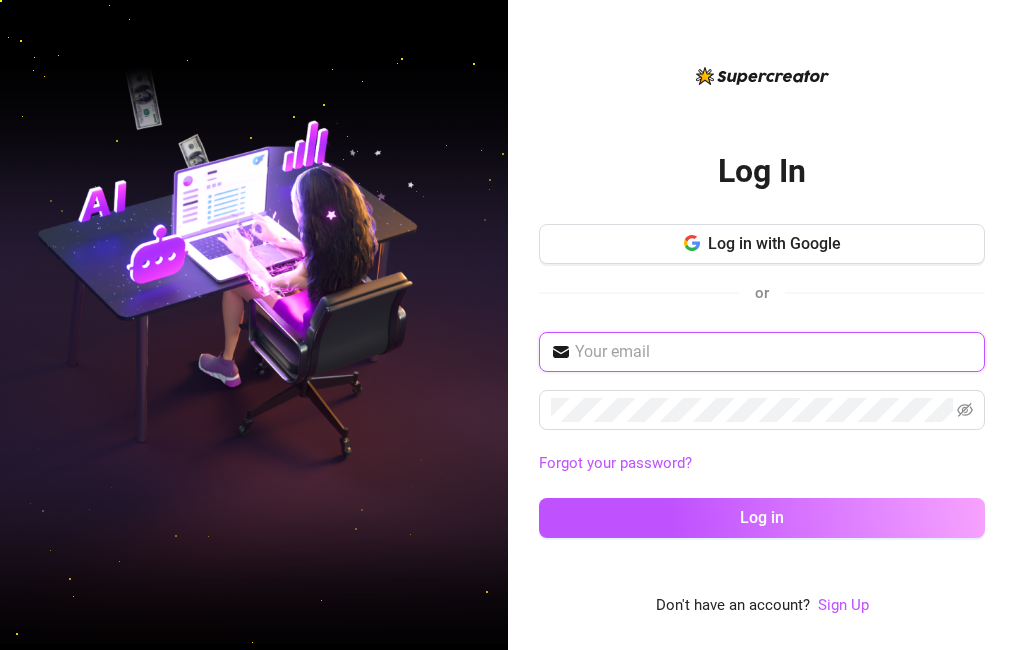 click at bounding box center (774, 352) 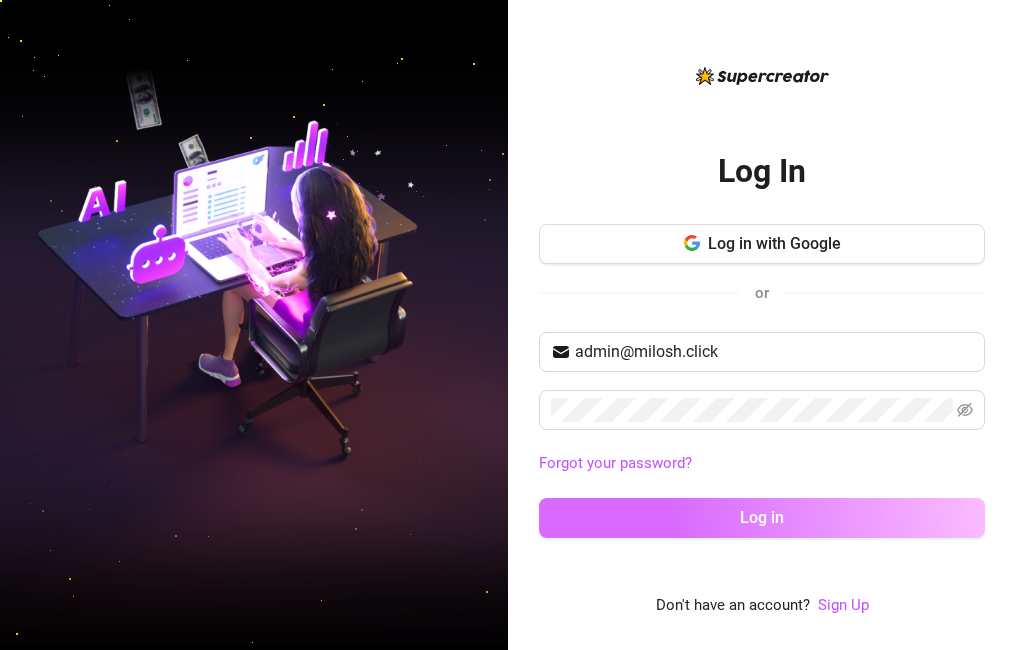 click on "Log in" at bounding box center (762, 518) 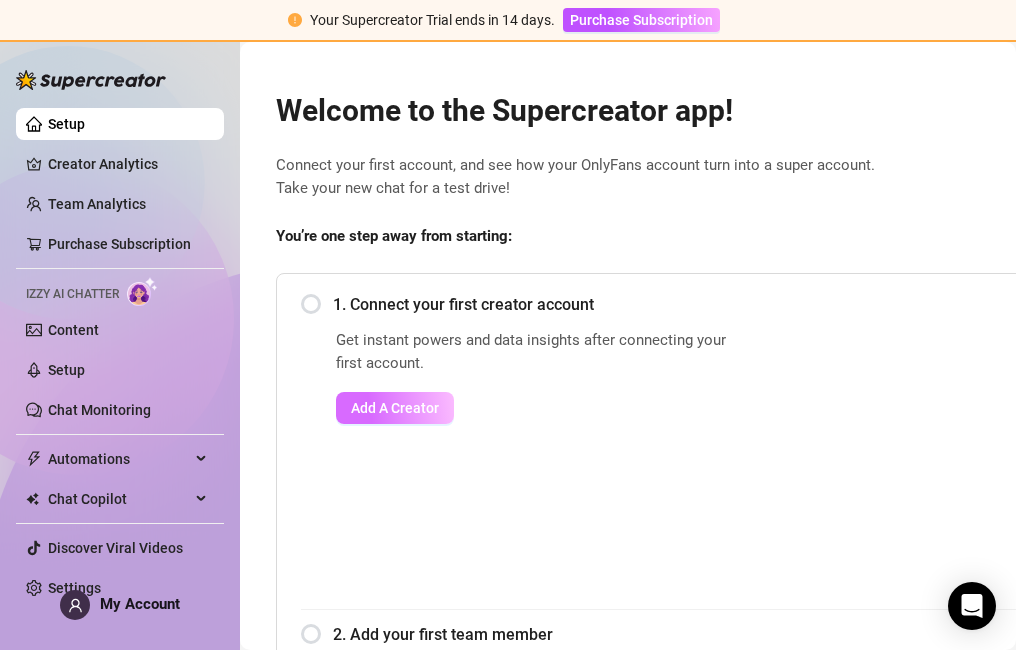 scroll, scrollTop: 0, scrollLeft: 0, axis: both 